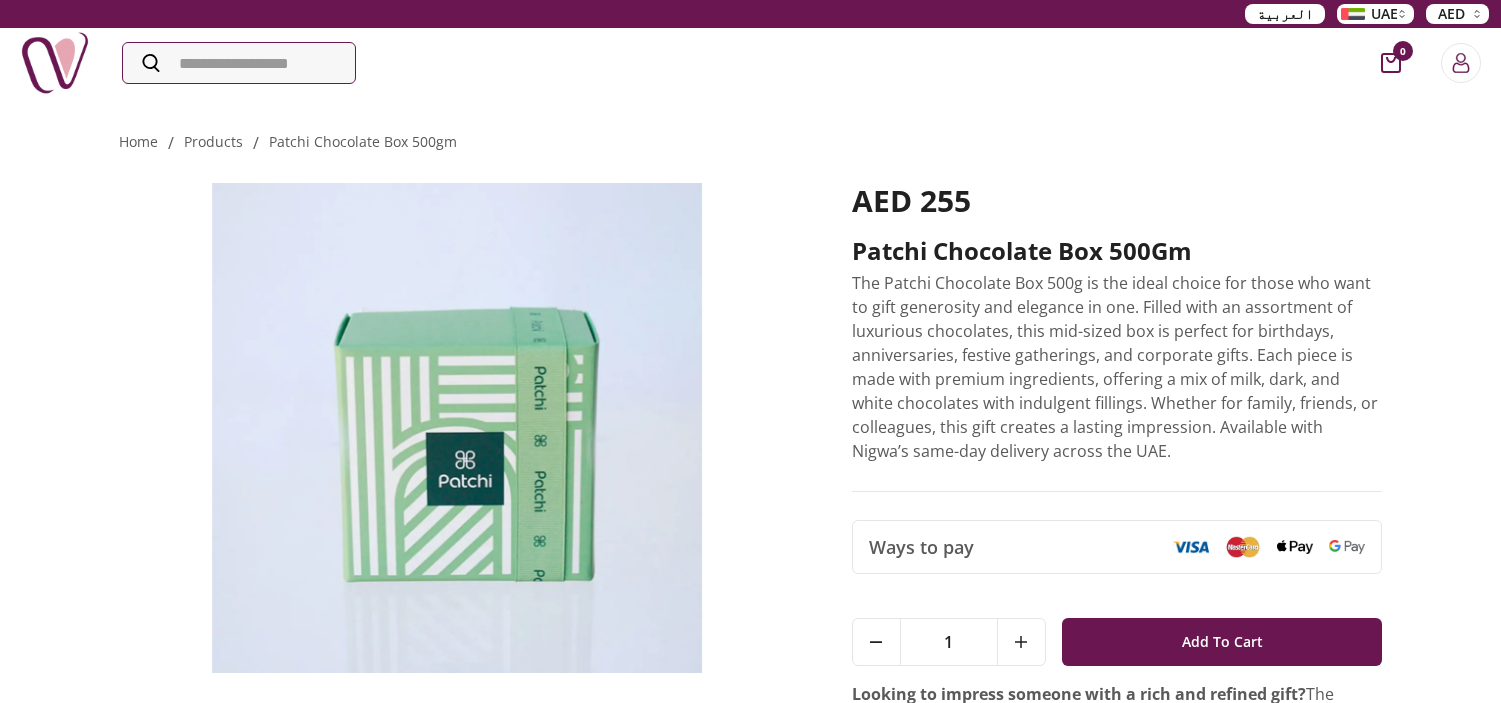 scroll, scrollTop: 0, scrollLeft: 0, axis: both 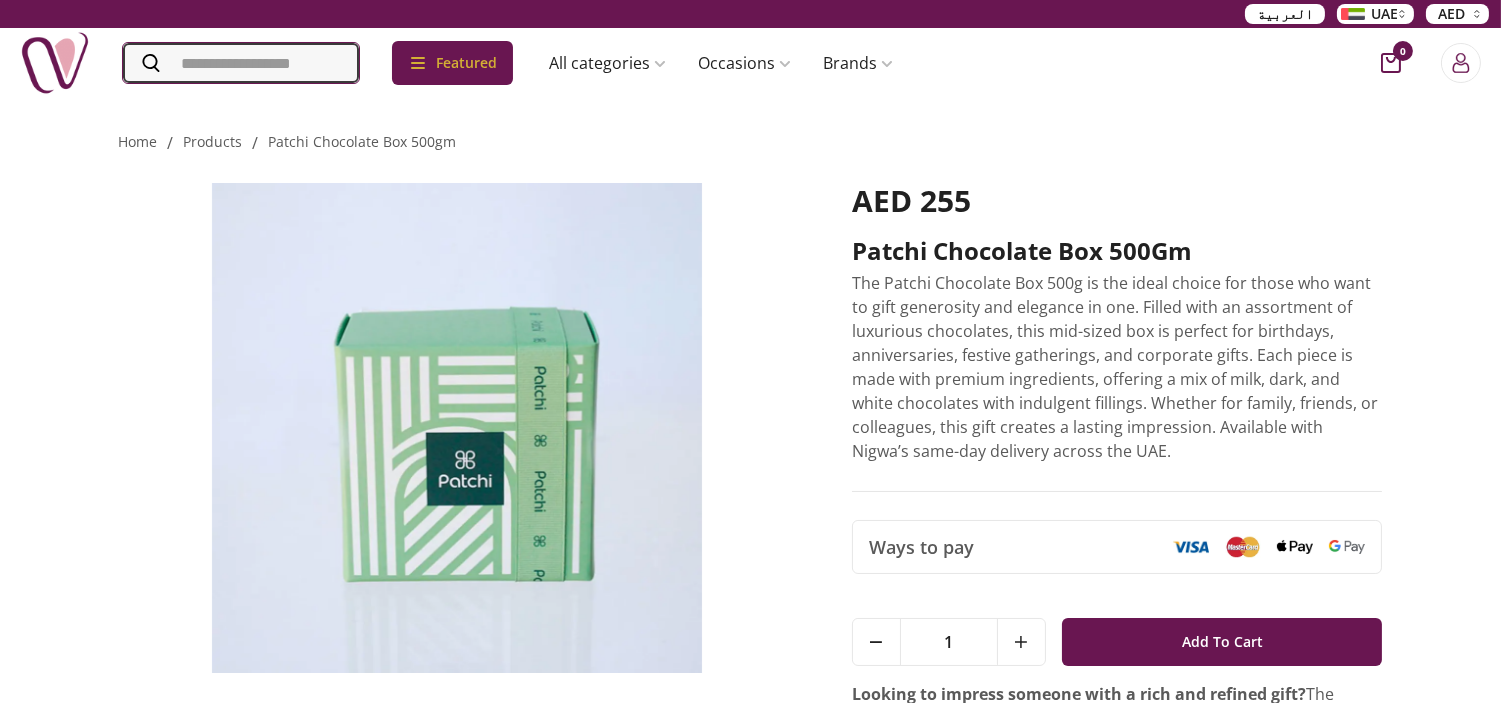 click at bounding box center (241, 63) 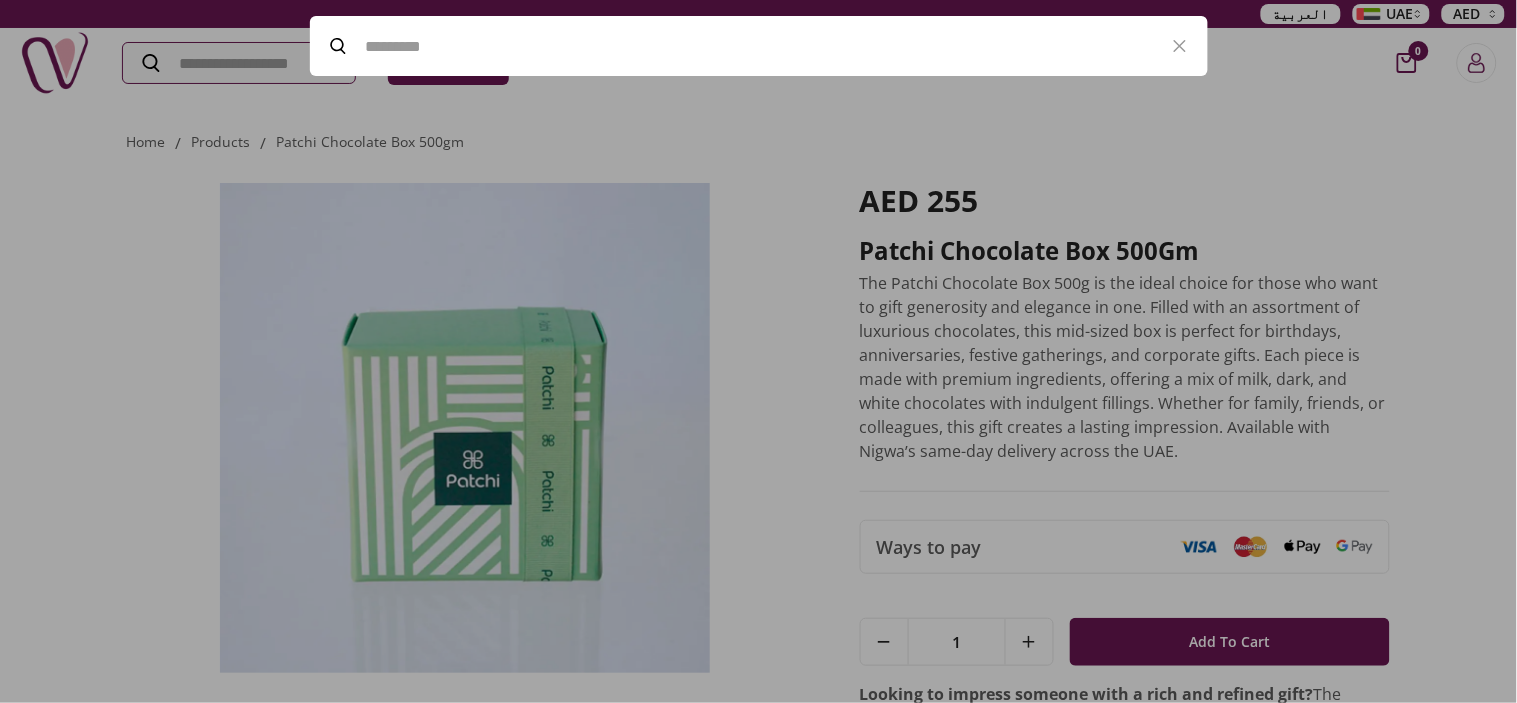 paste on "**********" 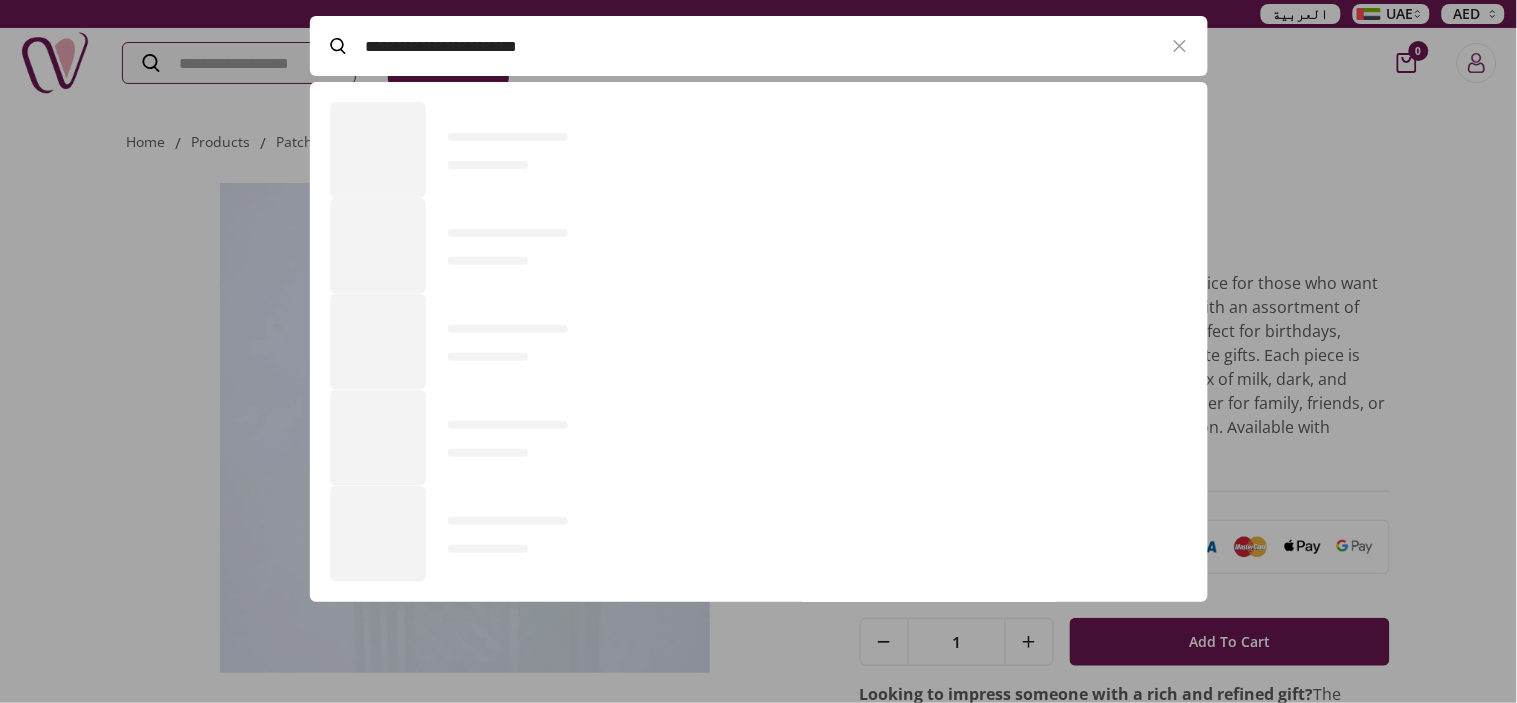 scroll, scrollTop: 520, scrollLeft: 897, axis: both 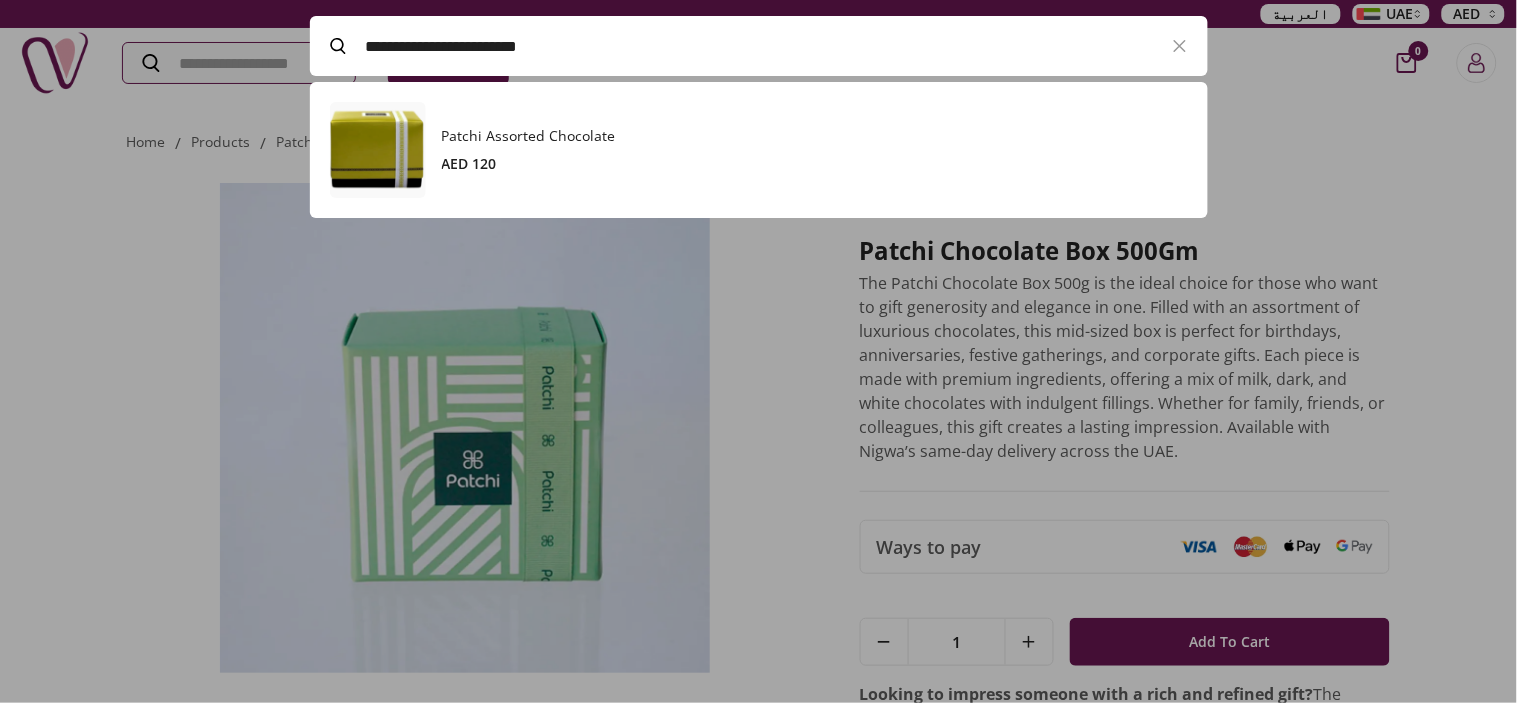 click on "Patchi Assorted Chocolate" at bounding box center [815, 136] 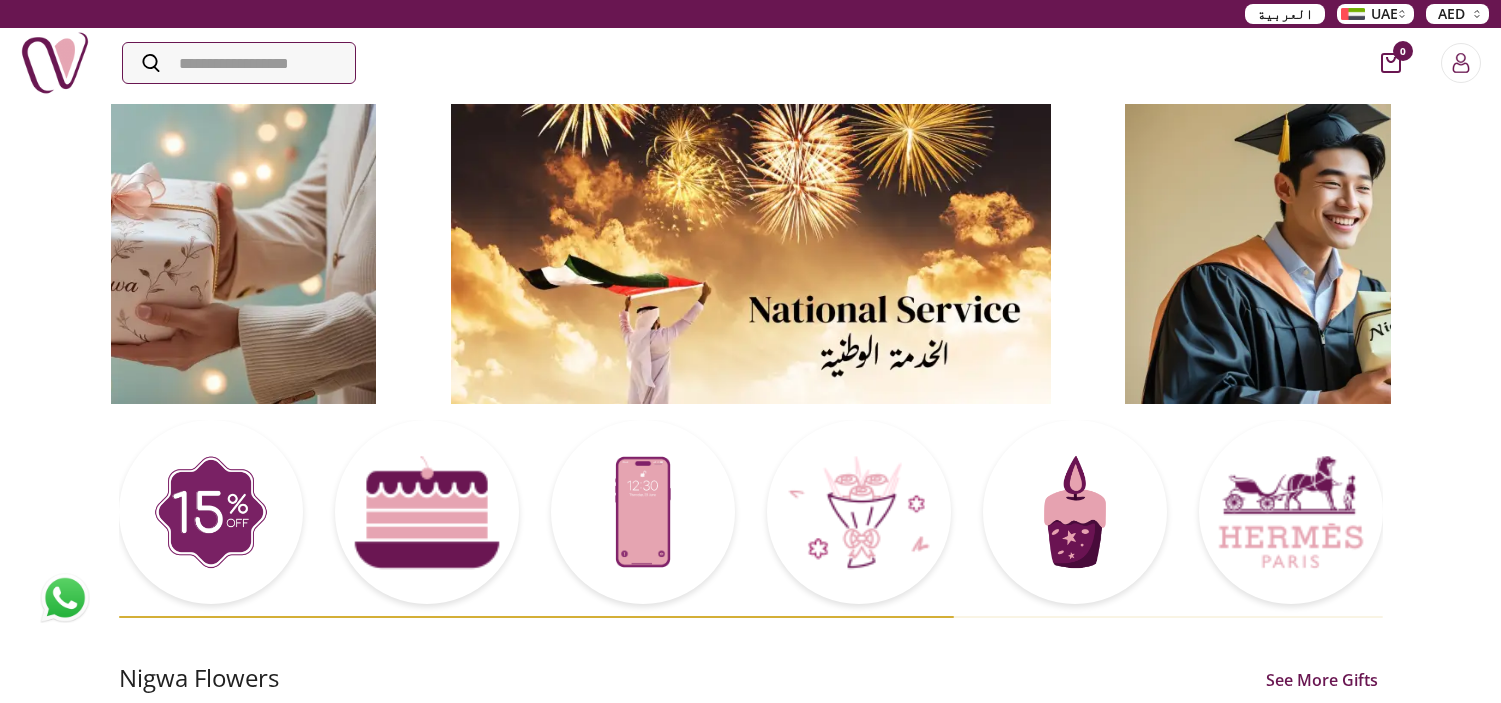 scroll, scrollTop: 0, scrollLeft: 0, axis: both 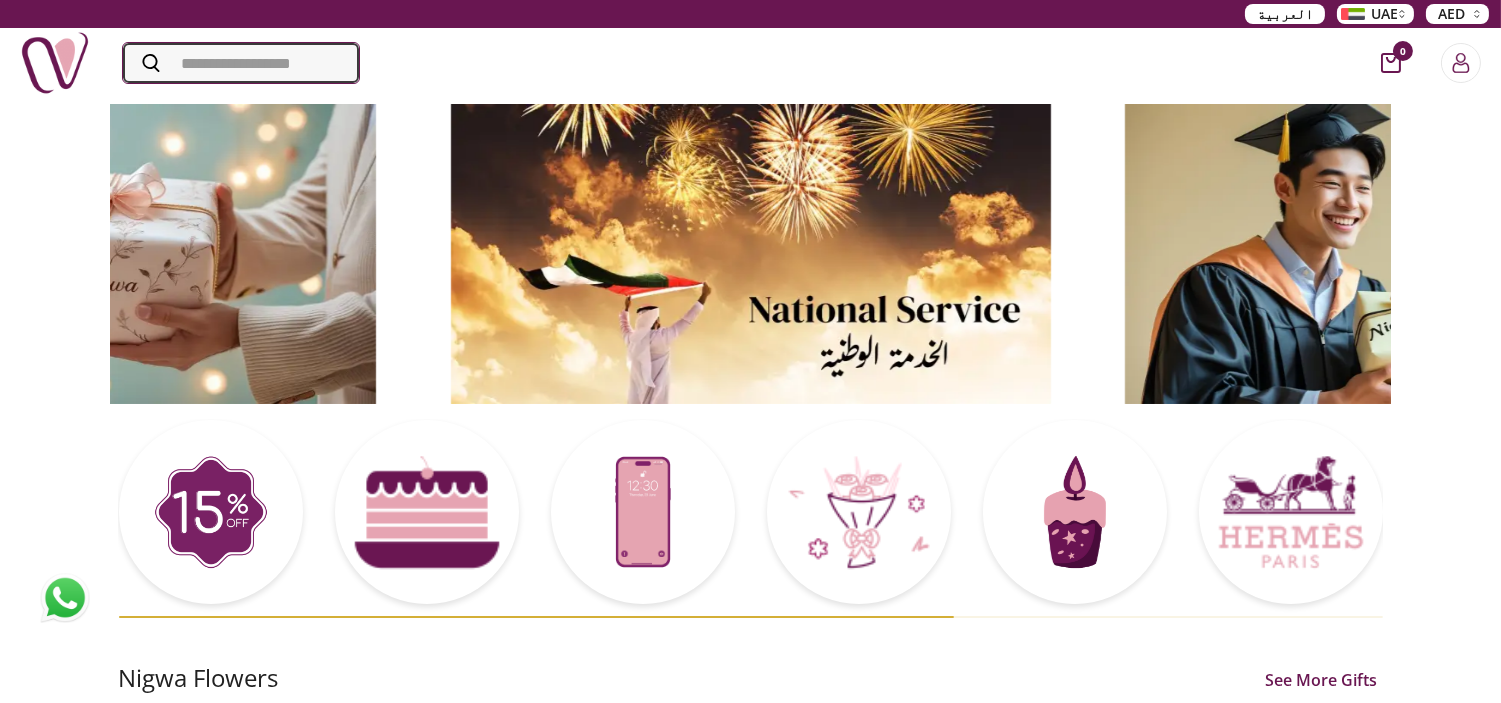 click at bounding box center (241, 63) 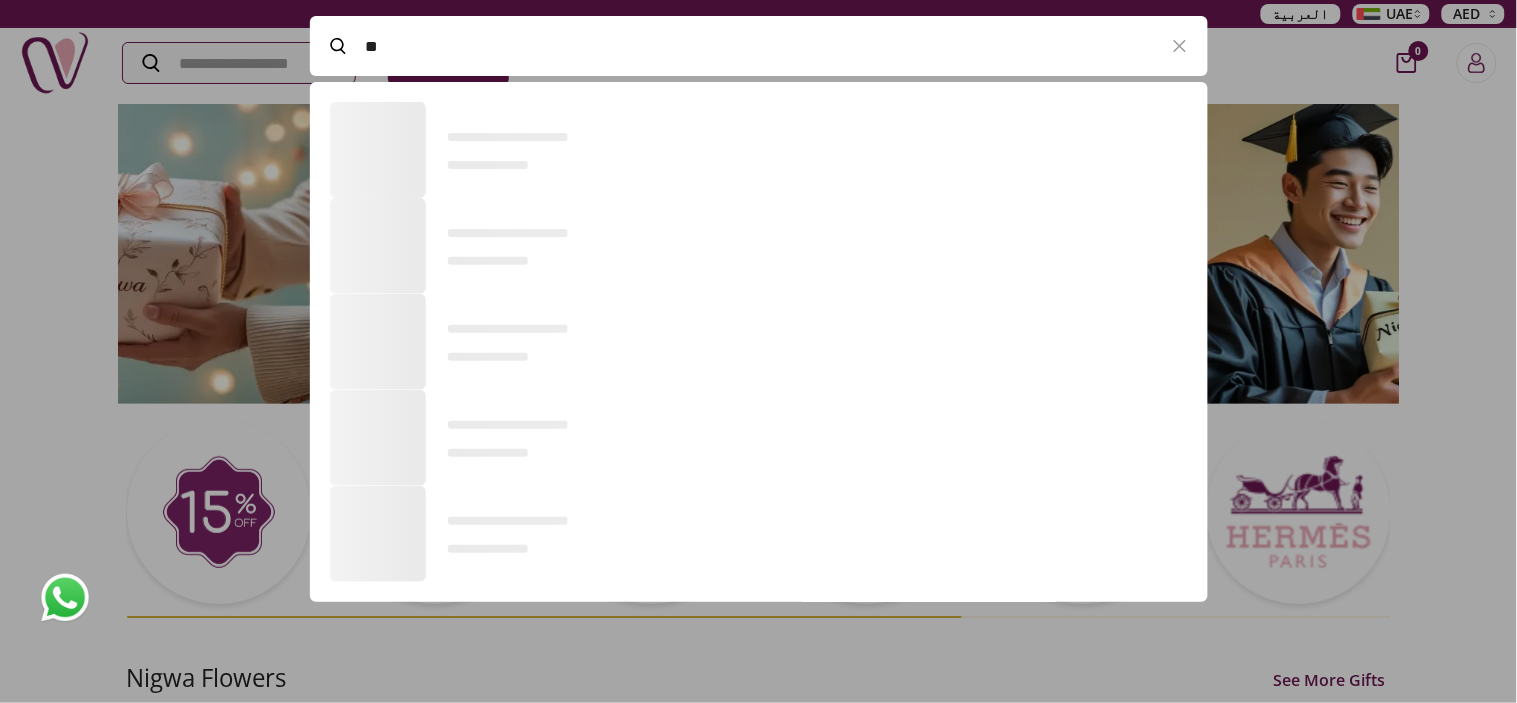 scroll, scrollTop: 520, scrollLeft: 897, axis: both 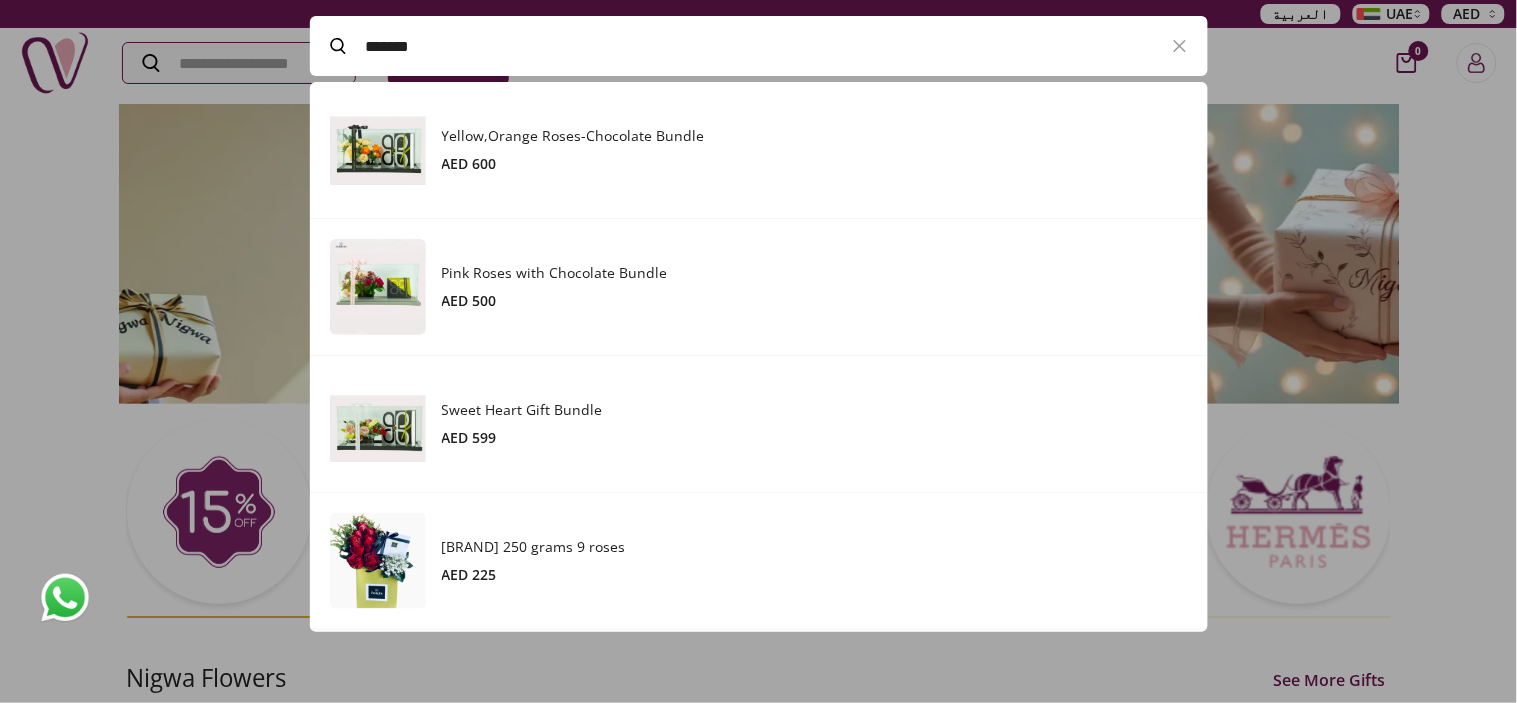 type on "******" 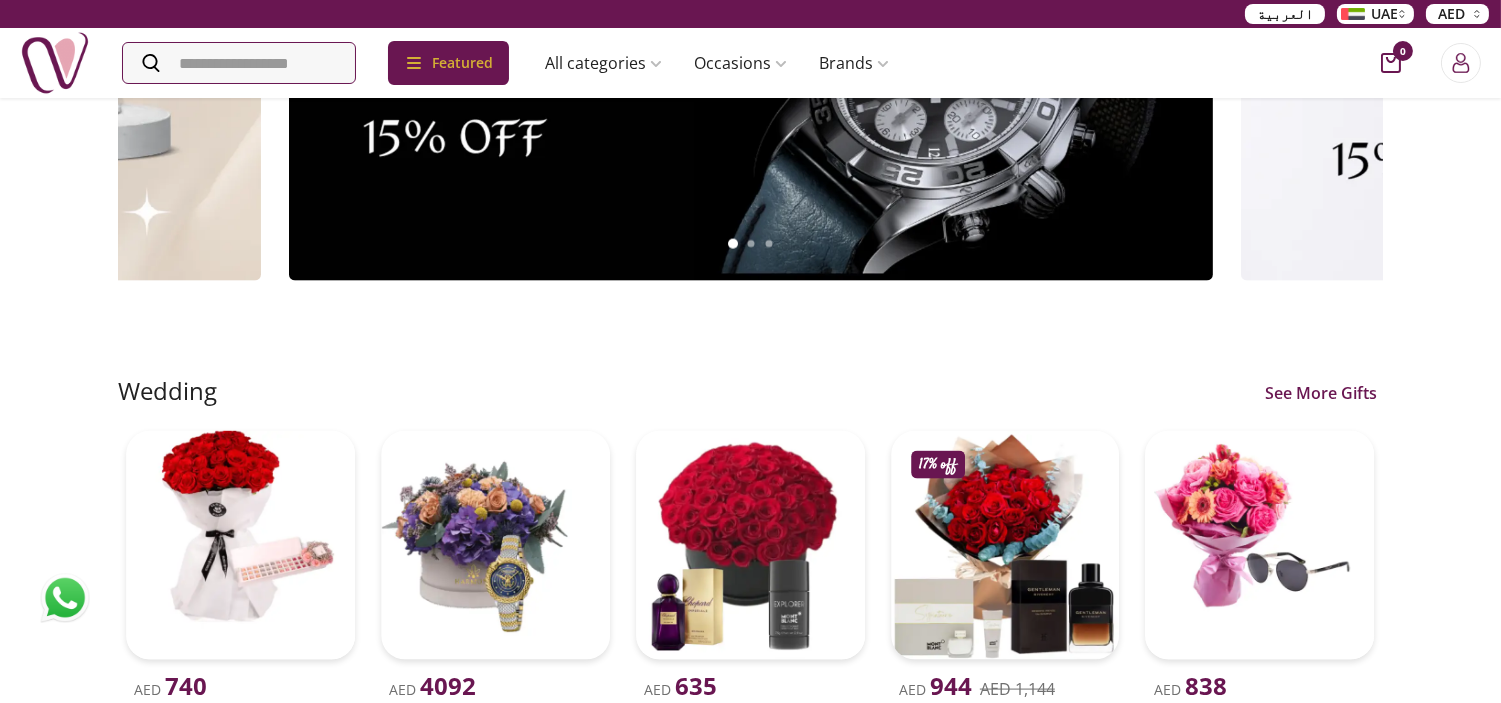 scroll, scrollTop: 4888, scrollLeft: 0, axis: vertical 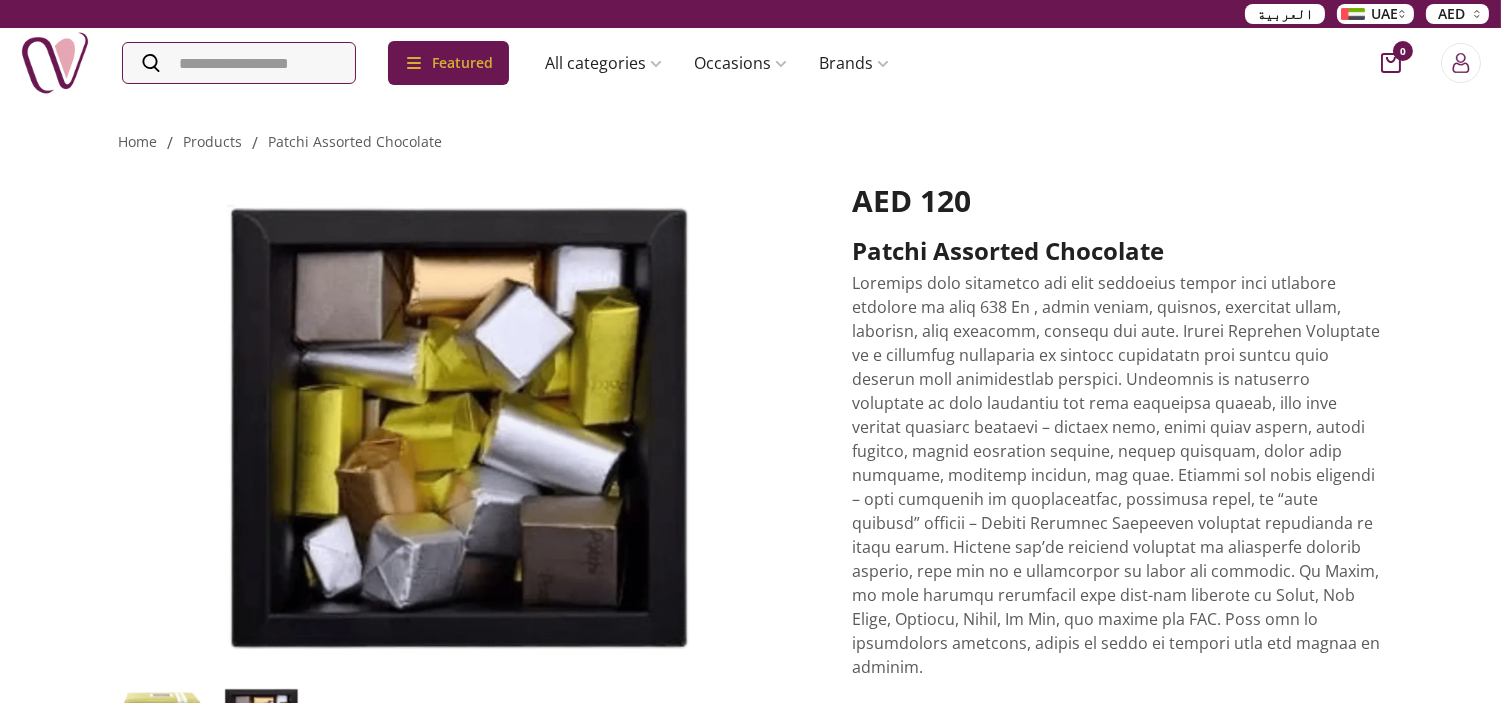 click at bounding box center (1117, 475) 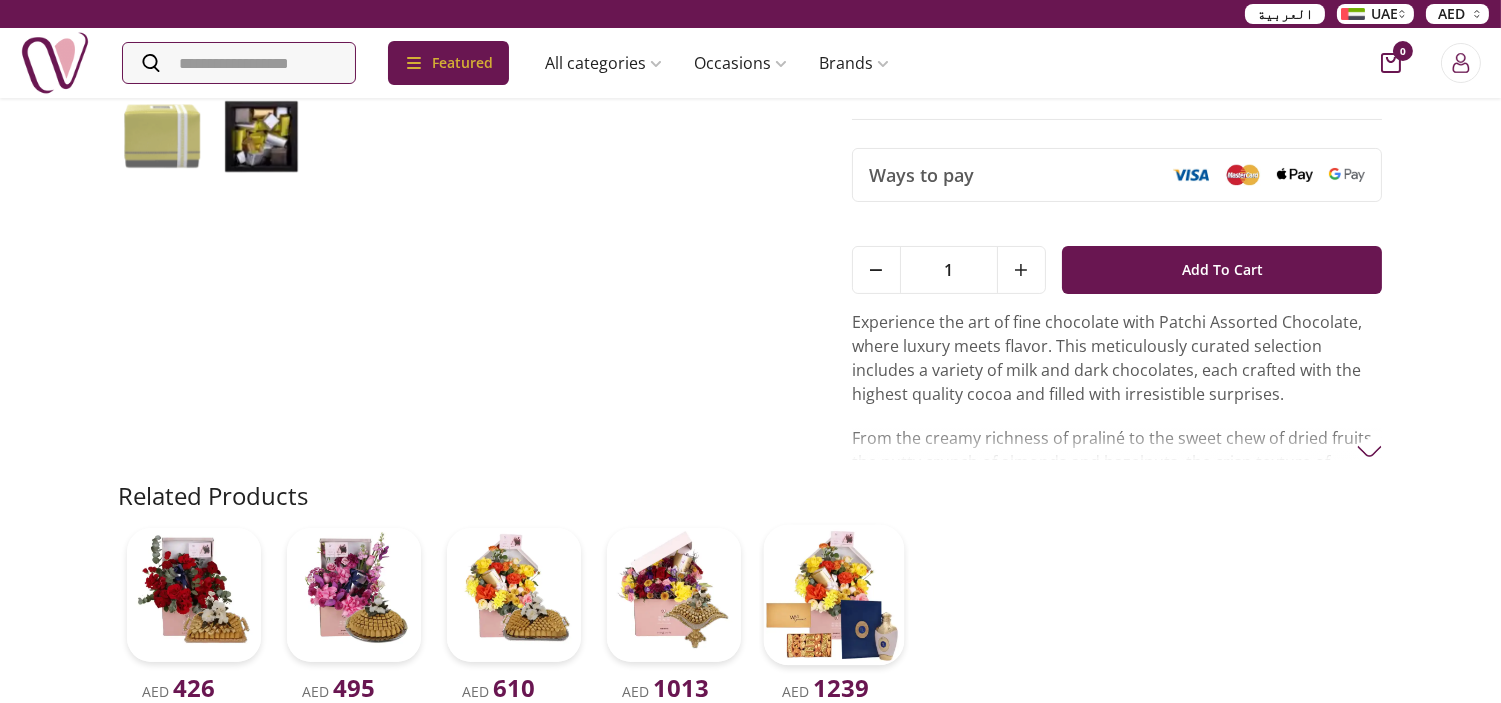 scroll, scrollTop: 555, scrollLeft: 0, axis: vertical 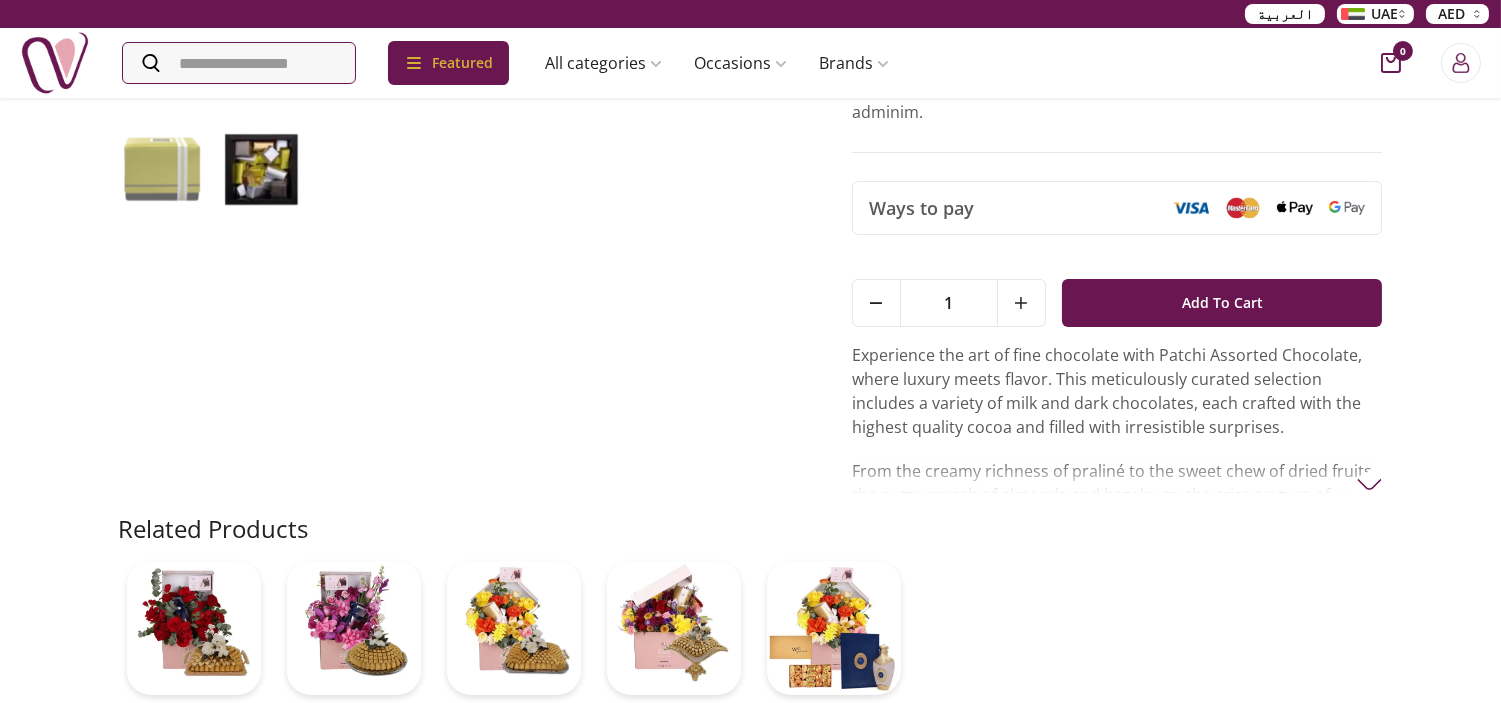 click on "From the creamy richness of praliné to the sweet chew of dried fruits, the nutty crunch of almonds and hazelnuts, the crisp texture of biscuits and rice crispies, and the golden sweetness of caramel, every bite is a new indulgent journey." at bounding box center [1117, 507] 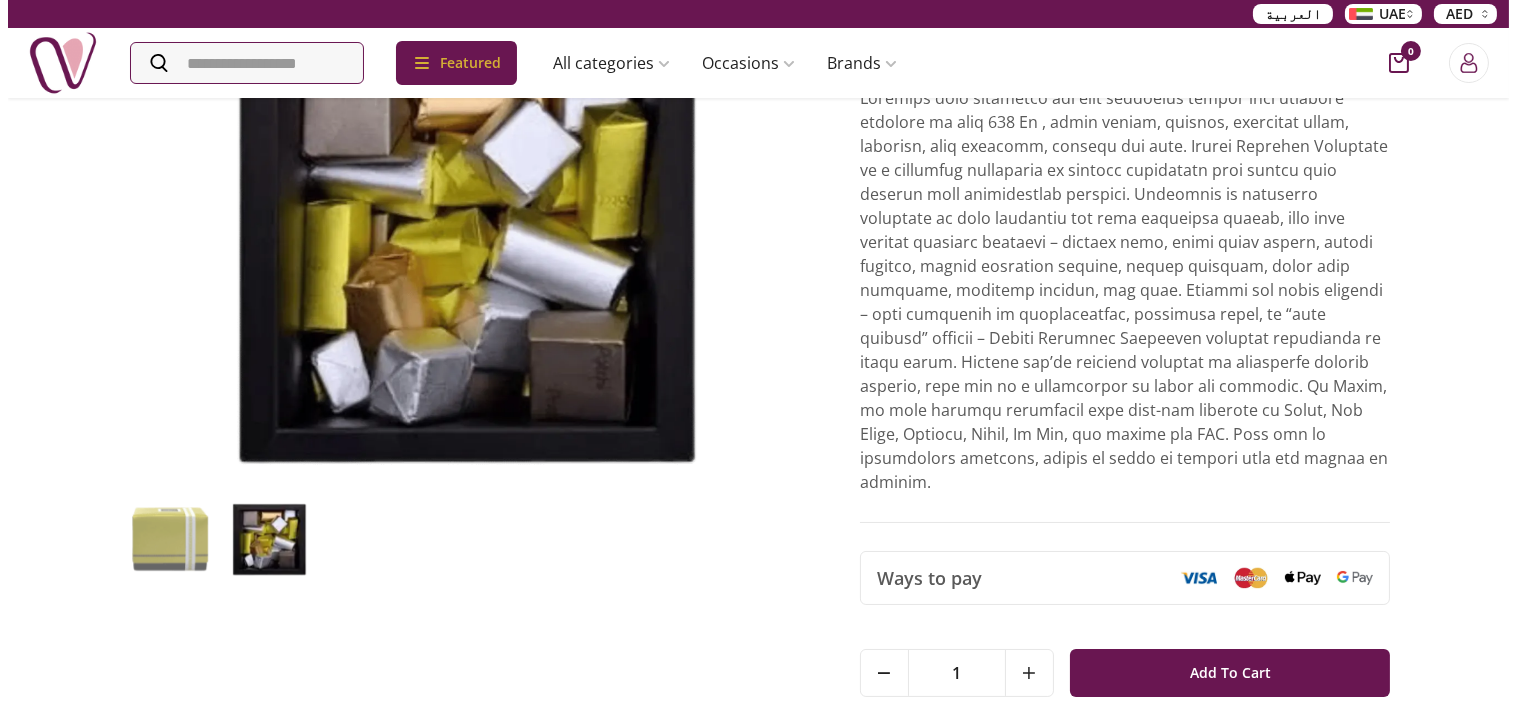 scroll, scrollTop: 0, scrollLeft: 0, axis: both 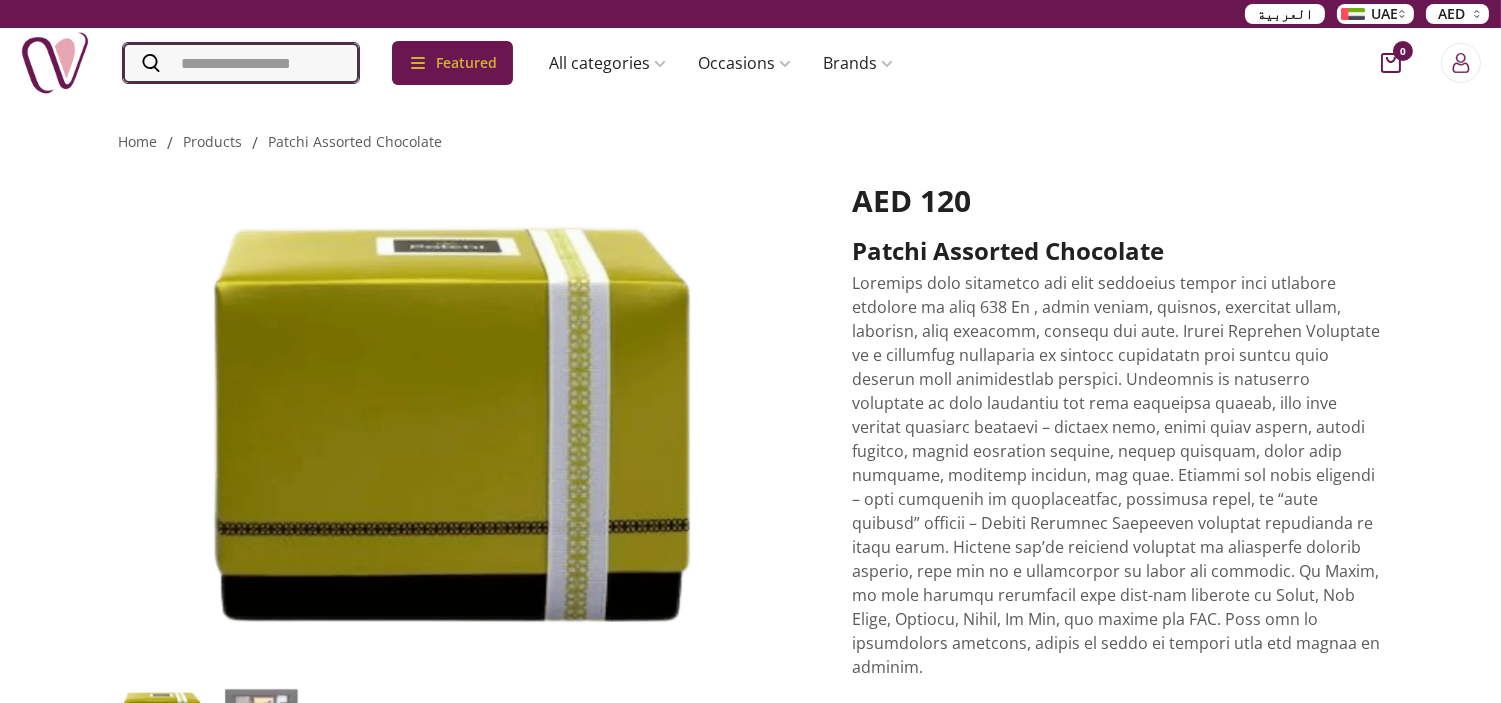 click at bounding box center (241, 63) 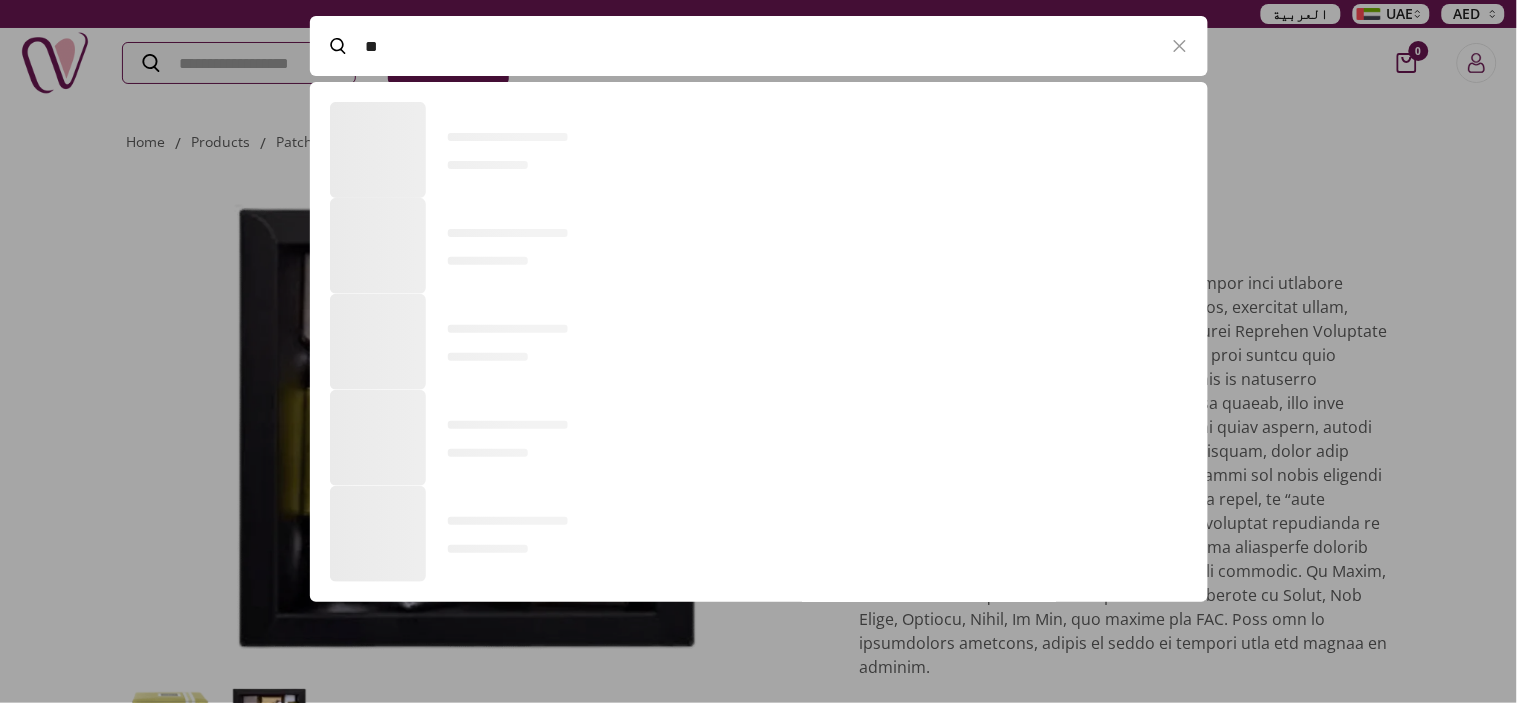 scroll, scrollTop: 520, scrollLeft: 897, axis: both 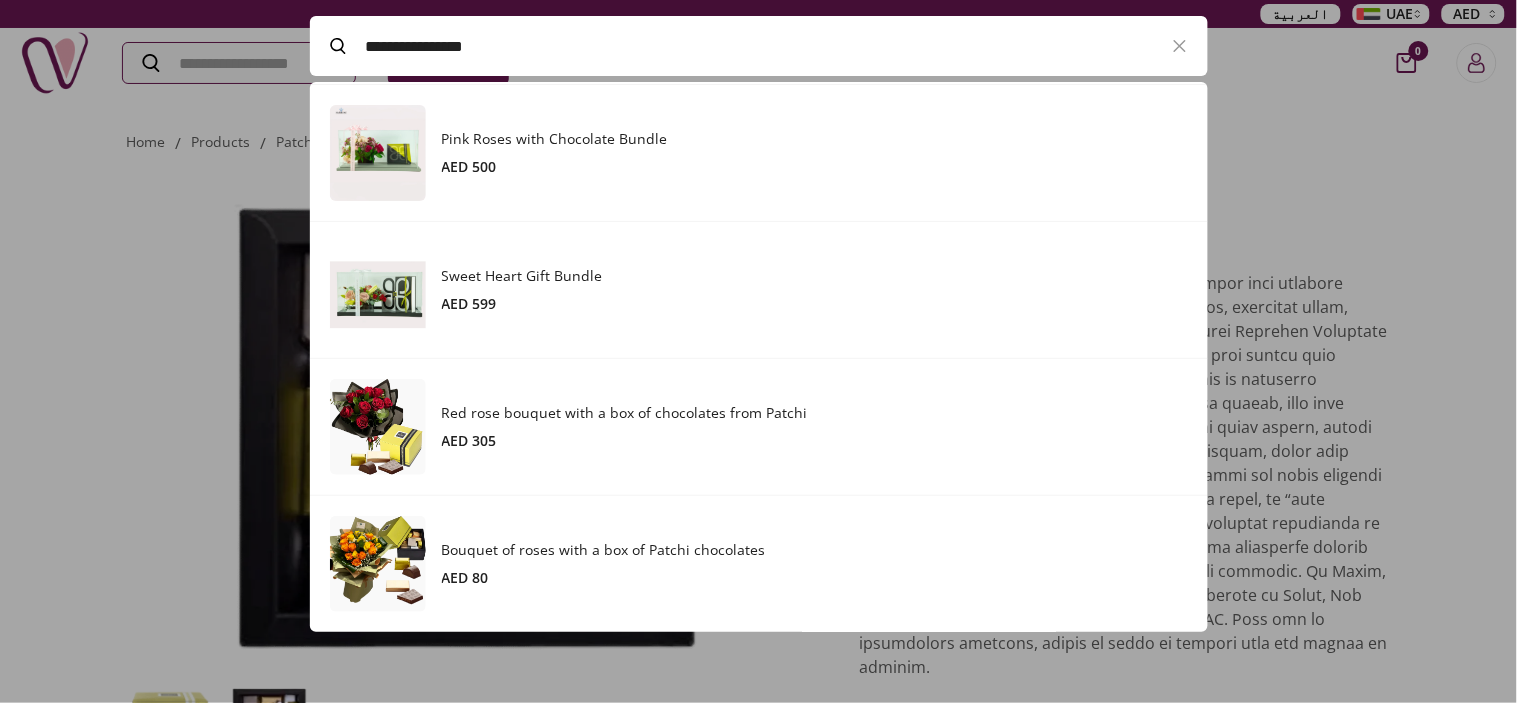 type on "**********" 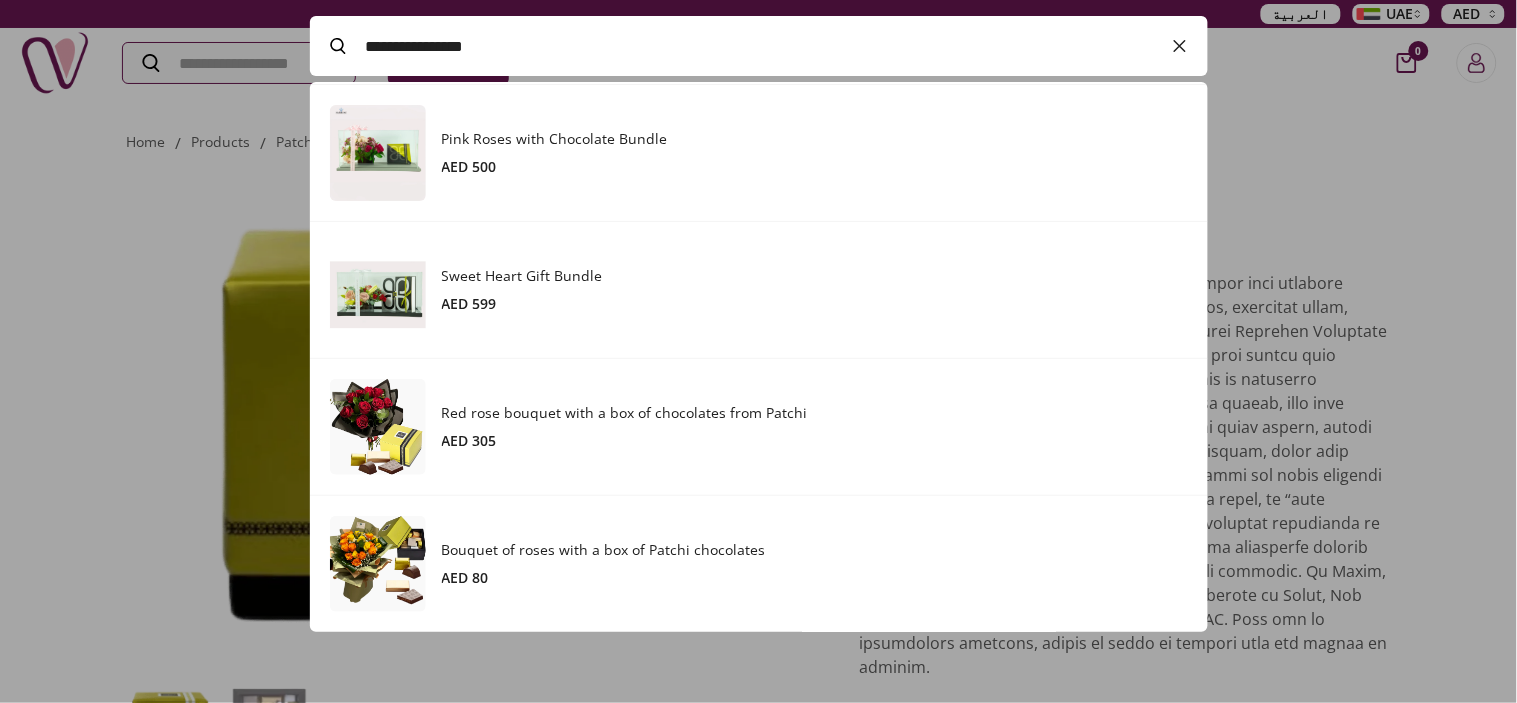 click 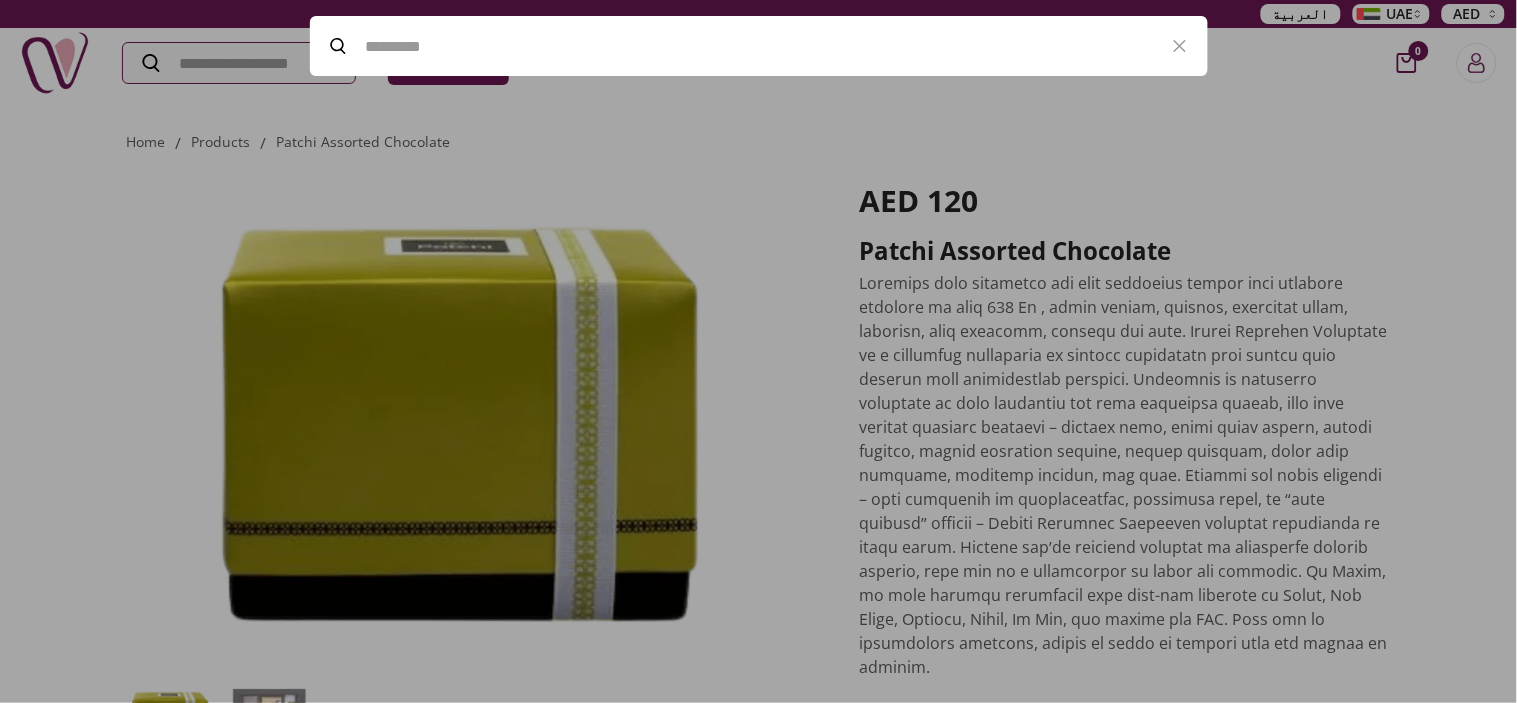 paste on "**********" 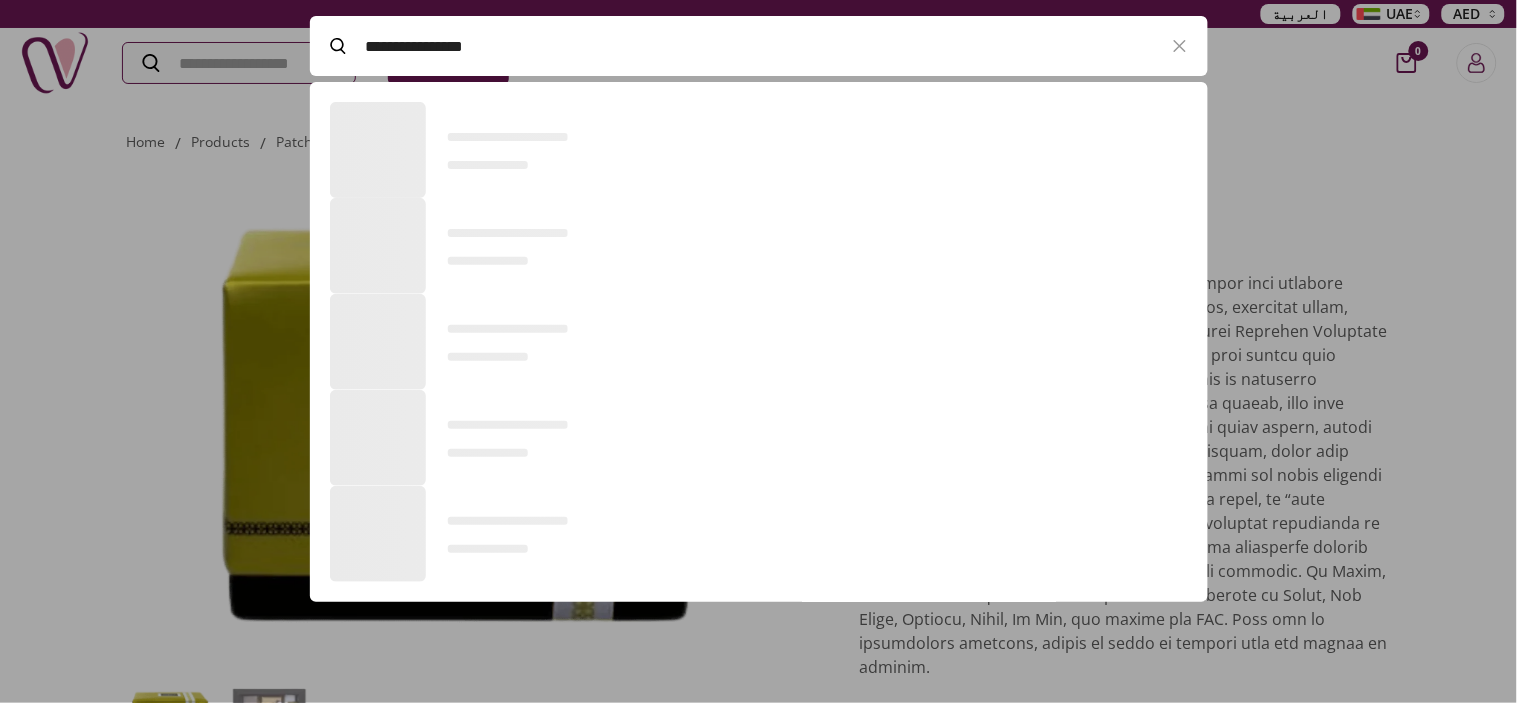 scroll, scrollTop: 520, scrollLeft: 897, axis: both 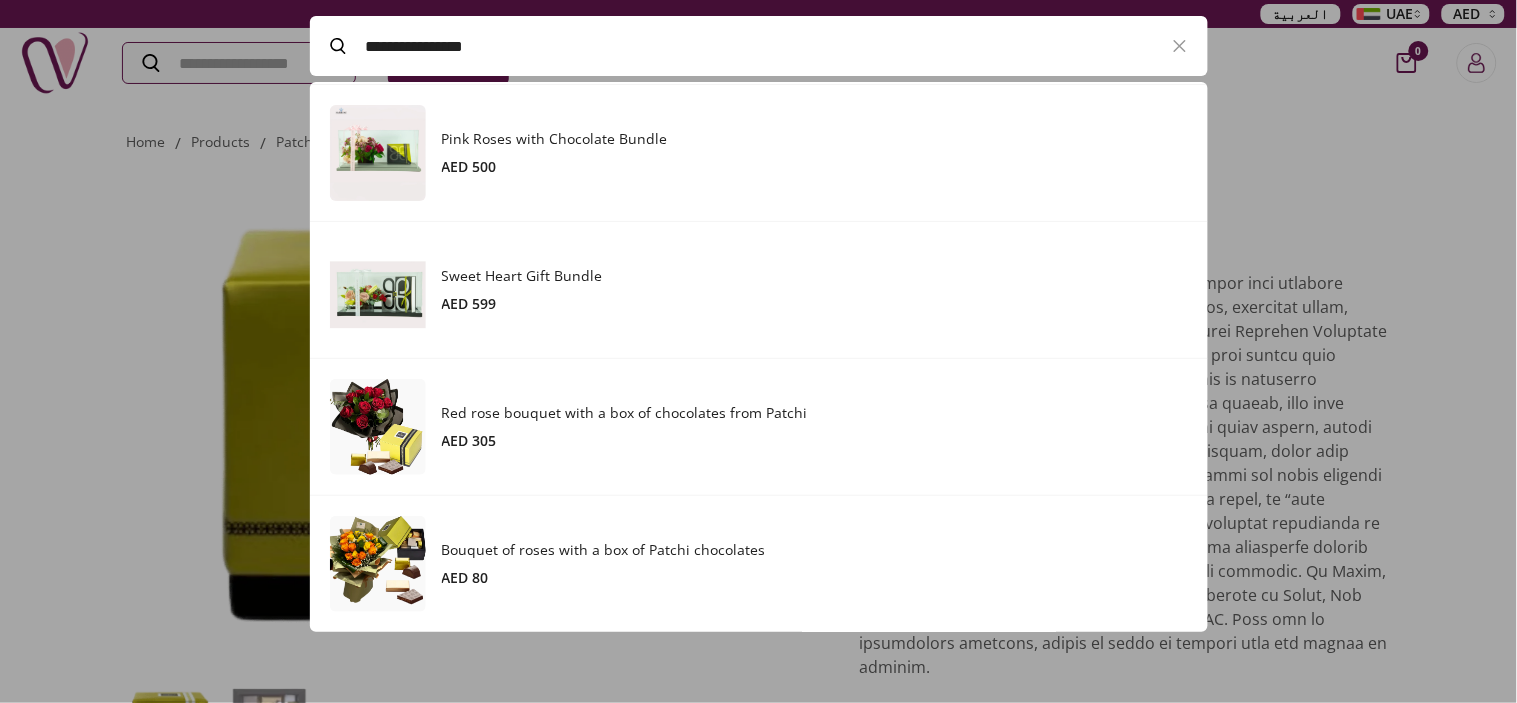 paste on "**********" 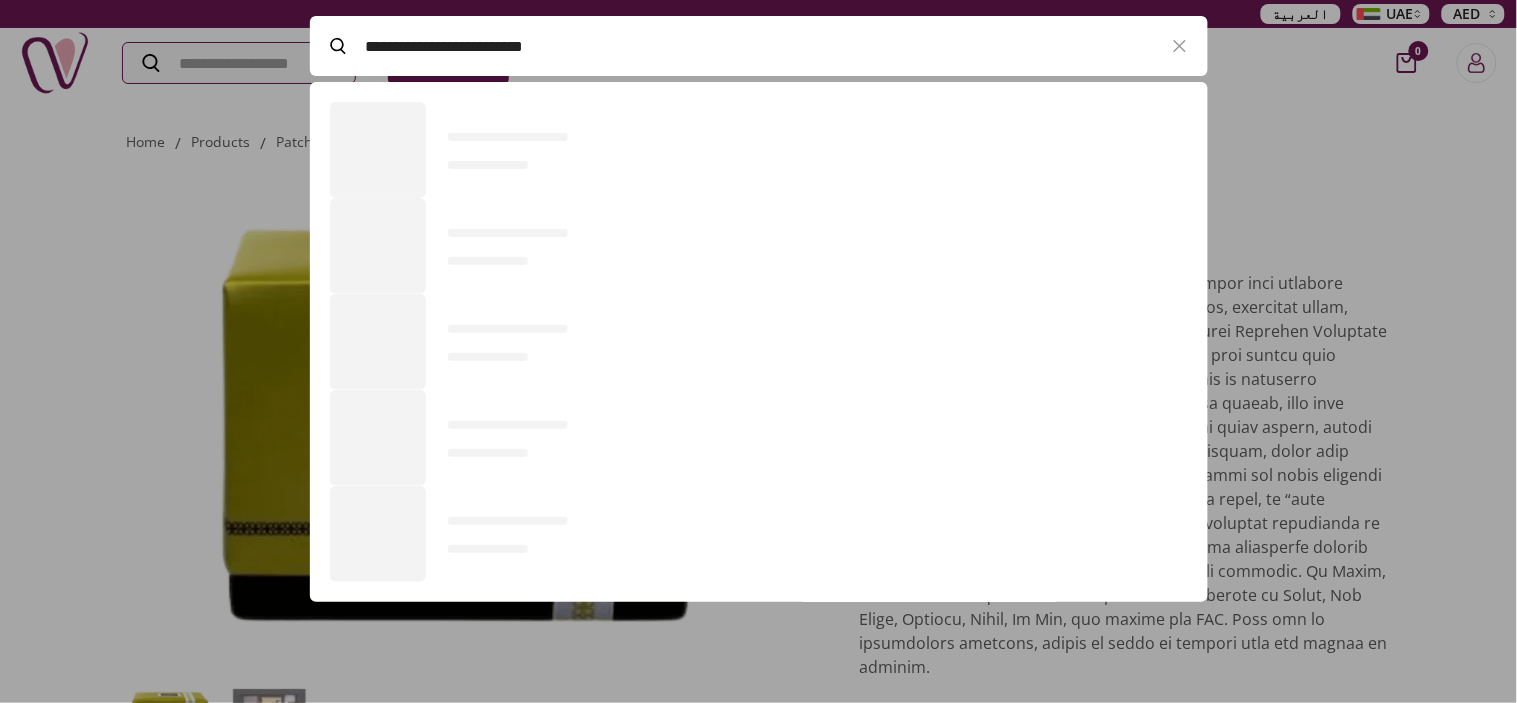 scroll, scrollTop: 0, scrollLeft: 0, axis: both 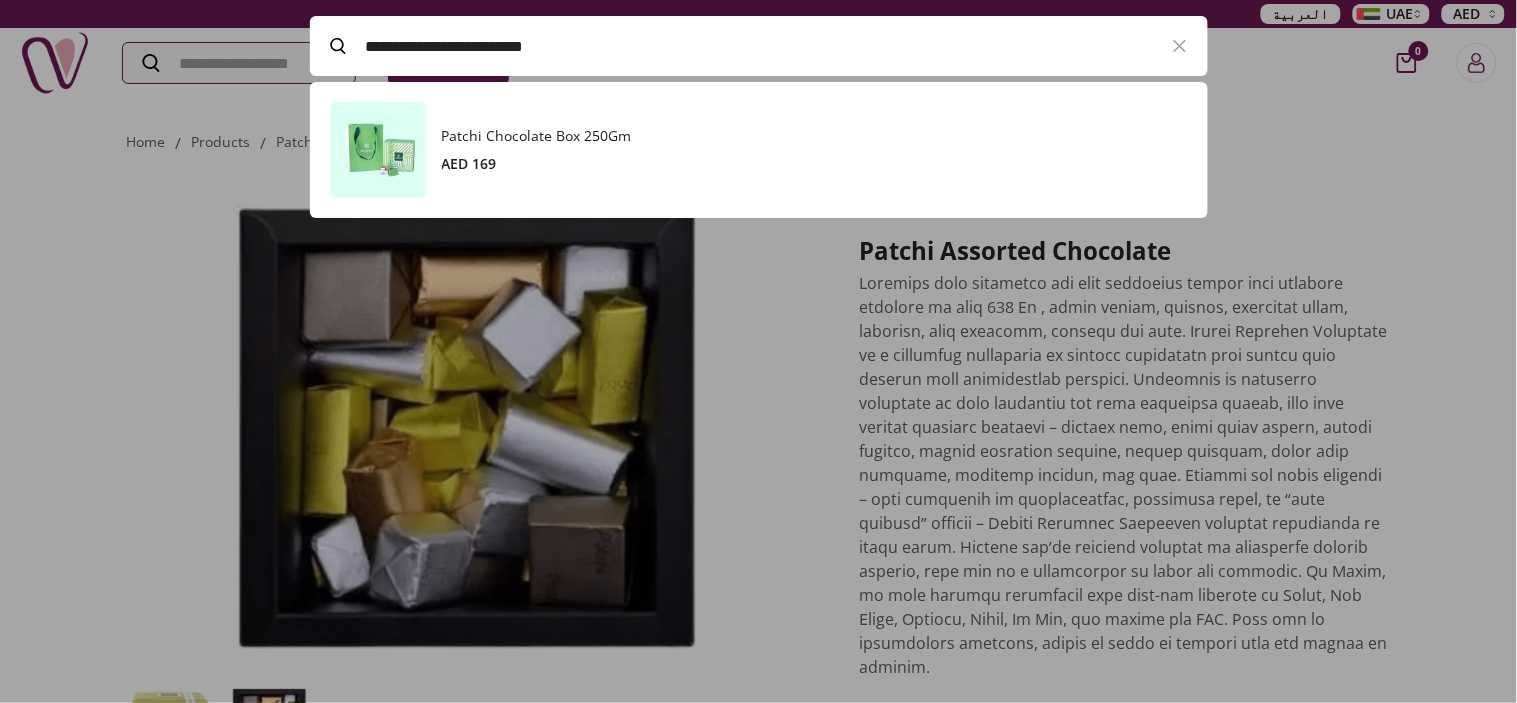 type on "**********" 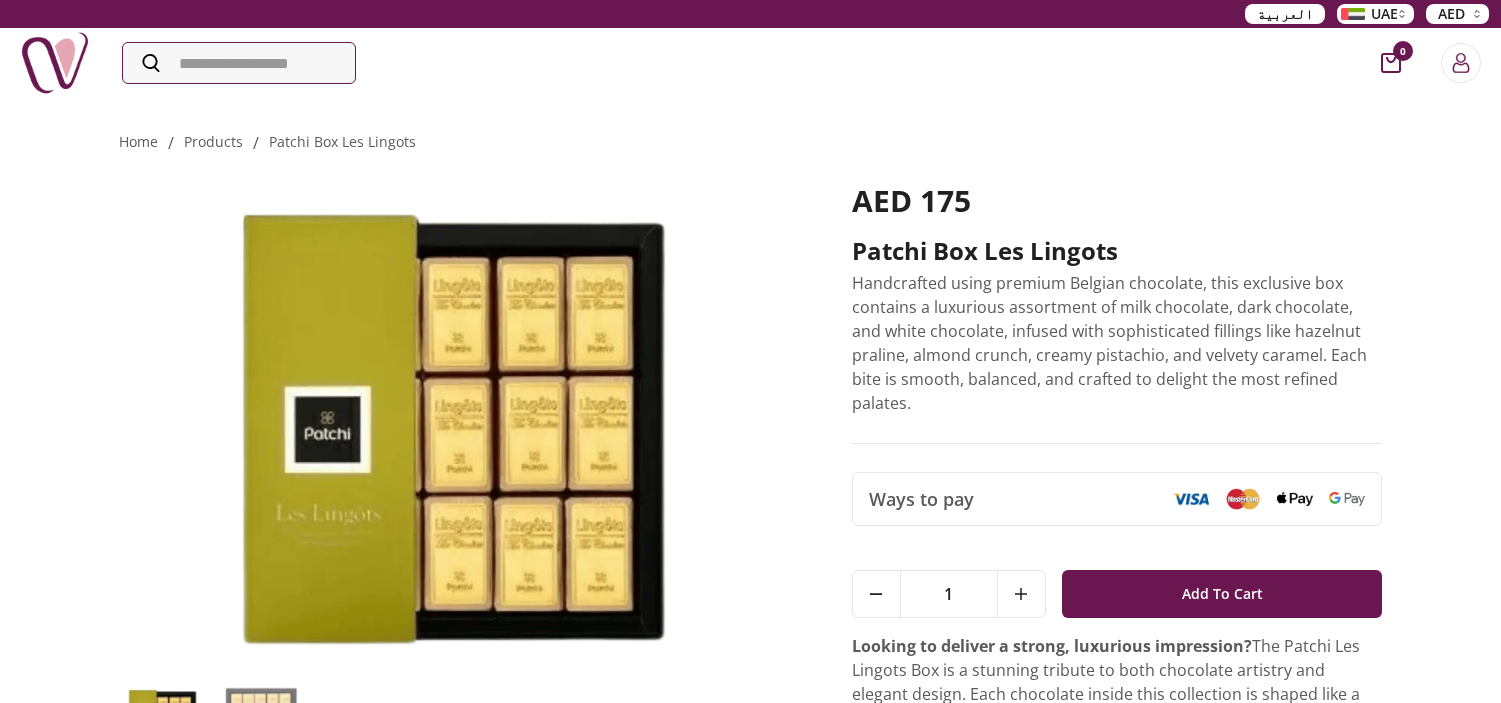scroll, scrollTop: 0, scrollLeft: 0, axis: both 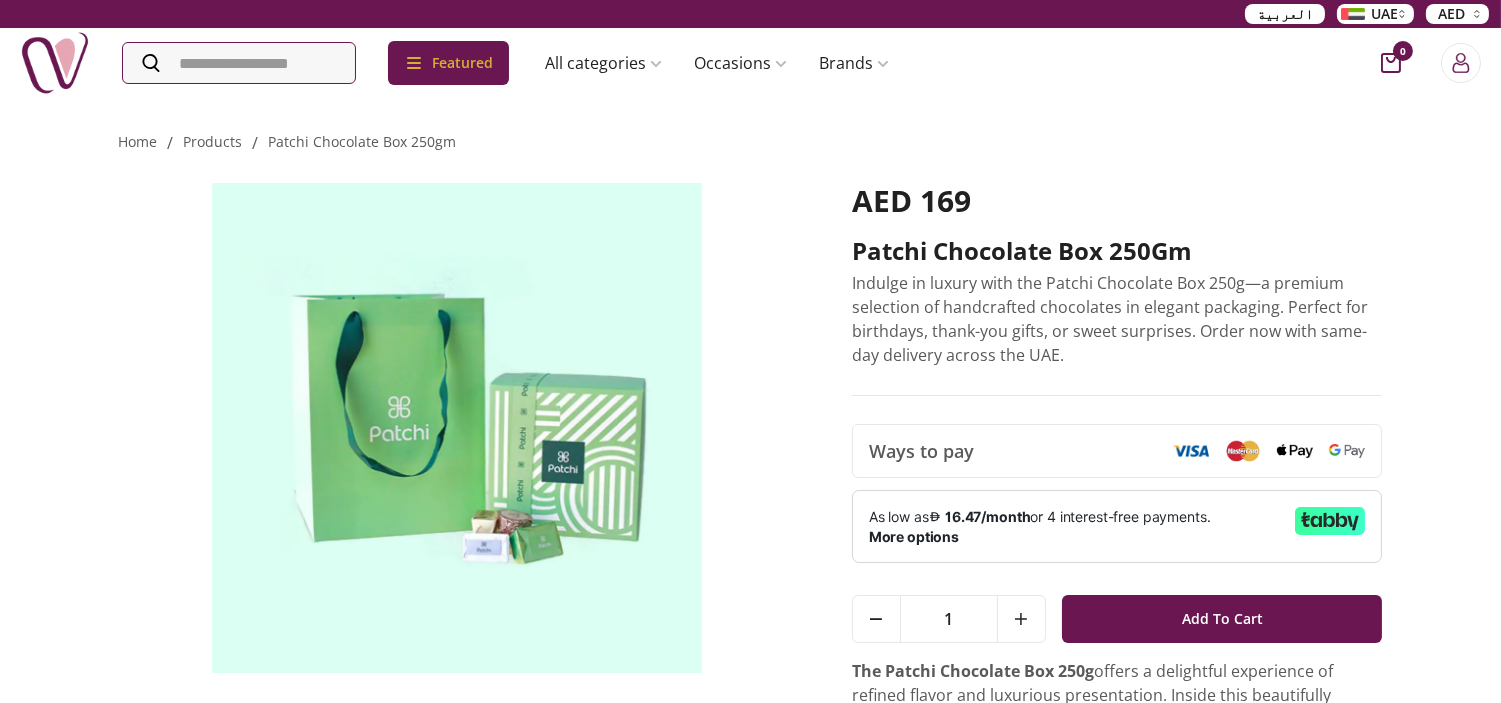 click at bounding box center [457, 428] 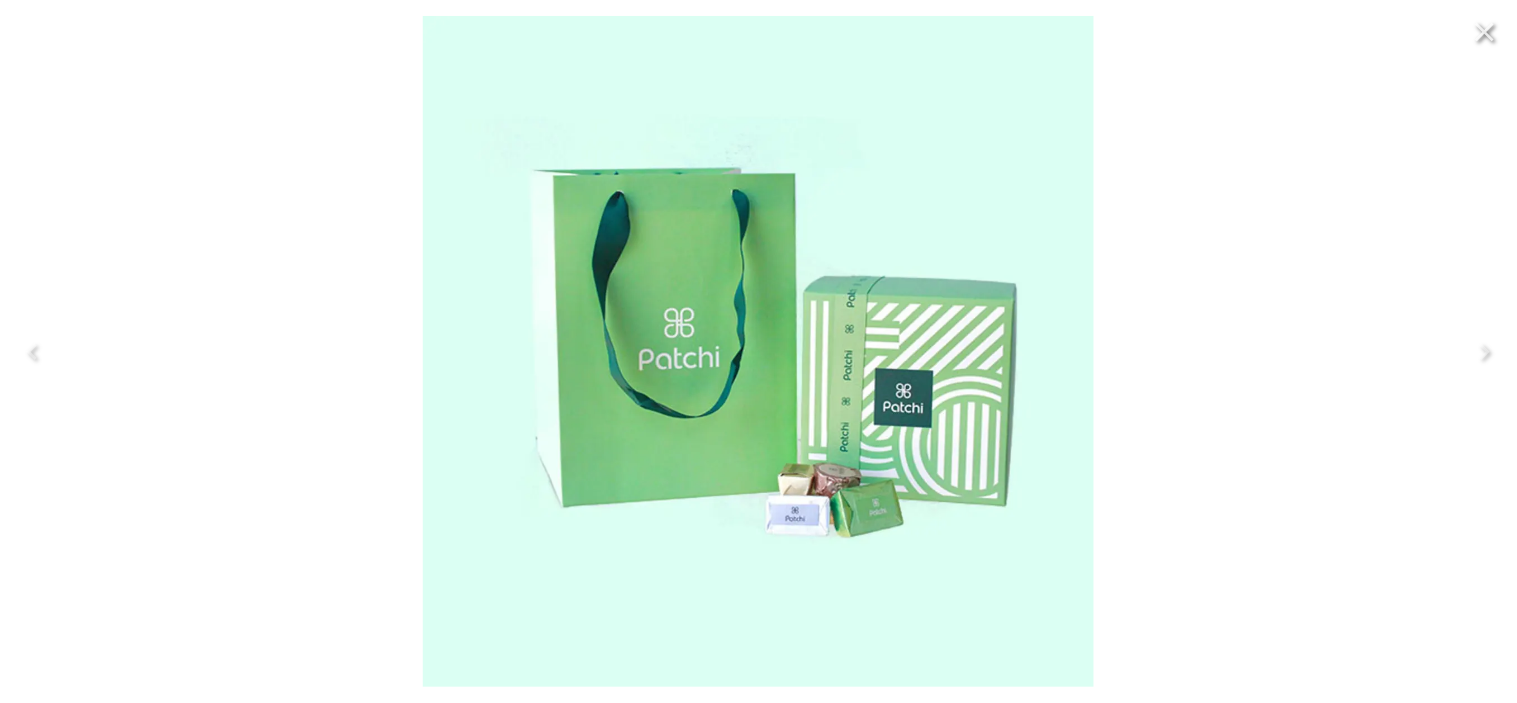 click 